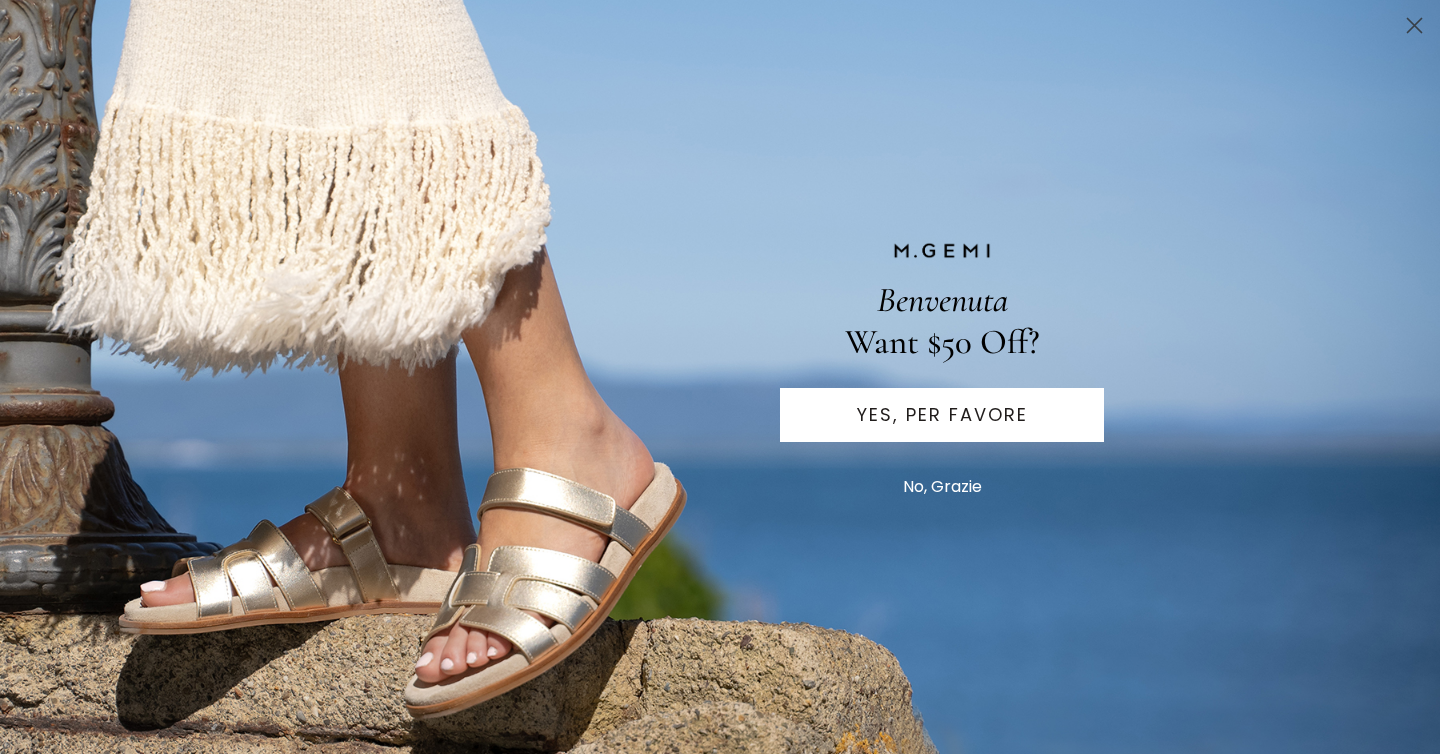 scroll, scrollTop: 0, scrollLeft: 0, axis: both 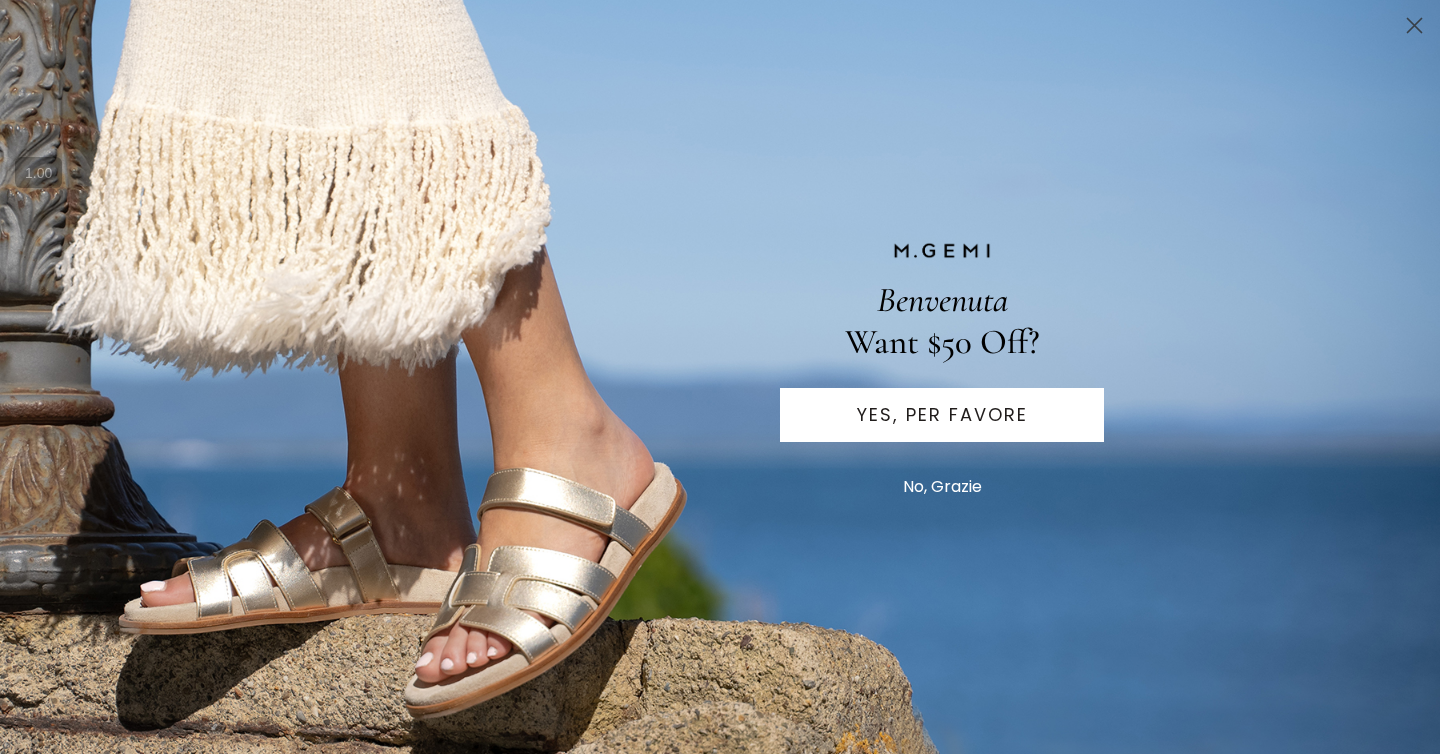 click on "No, Grazie" at bounding box center (942, 487) 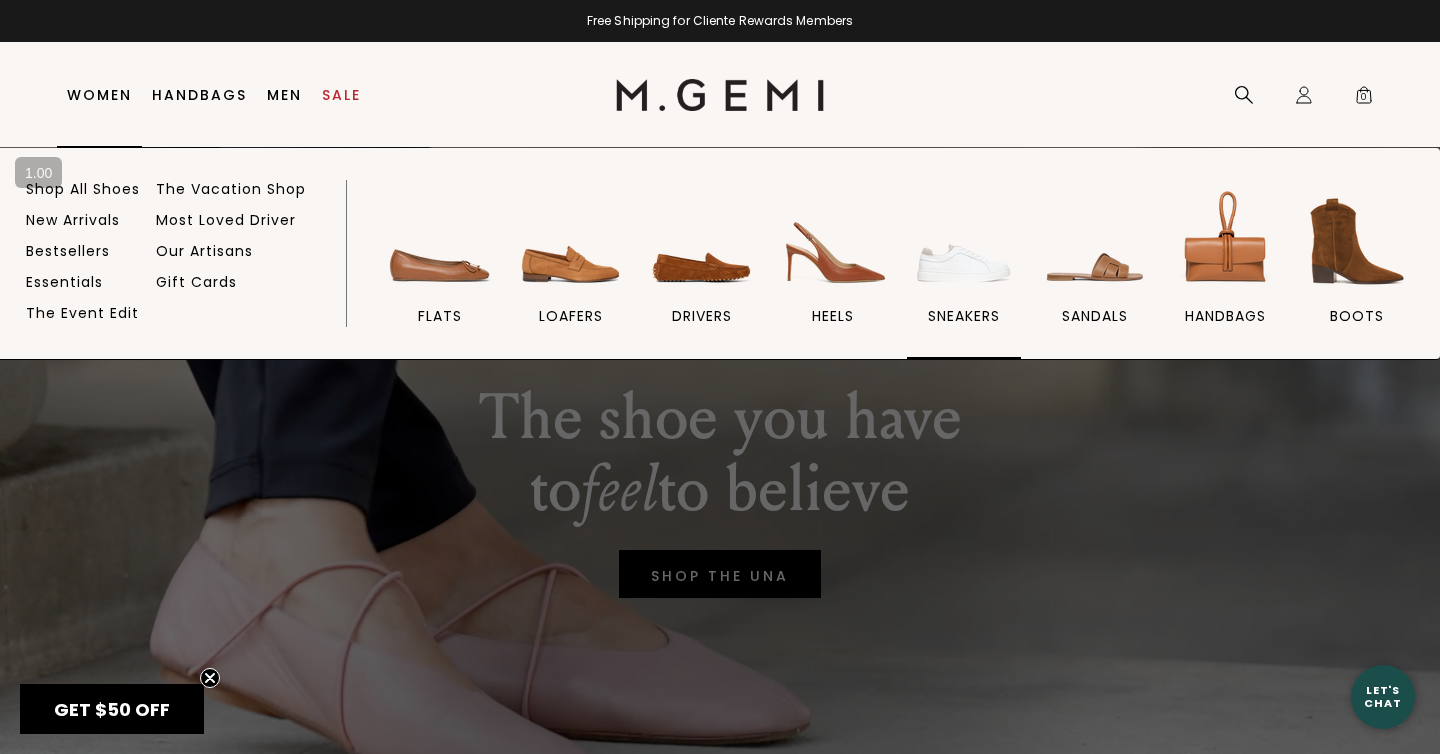click at bounding box center [964, 241] 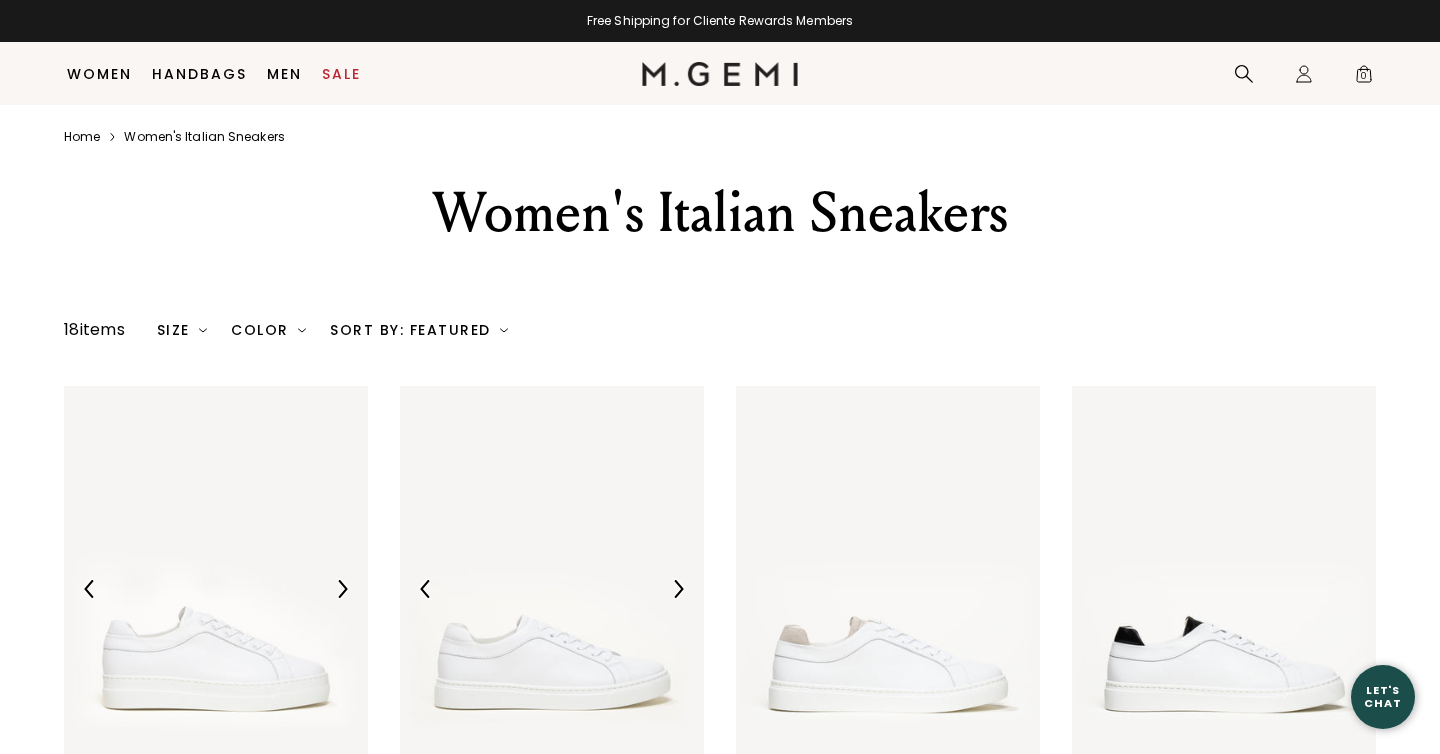 scroll, scrollTop: 351, scrollLeft: 0, axis: vertical 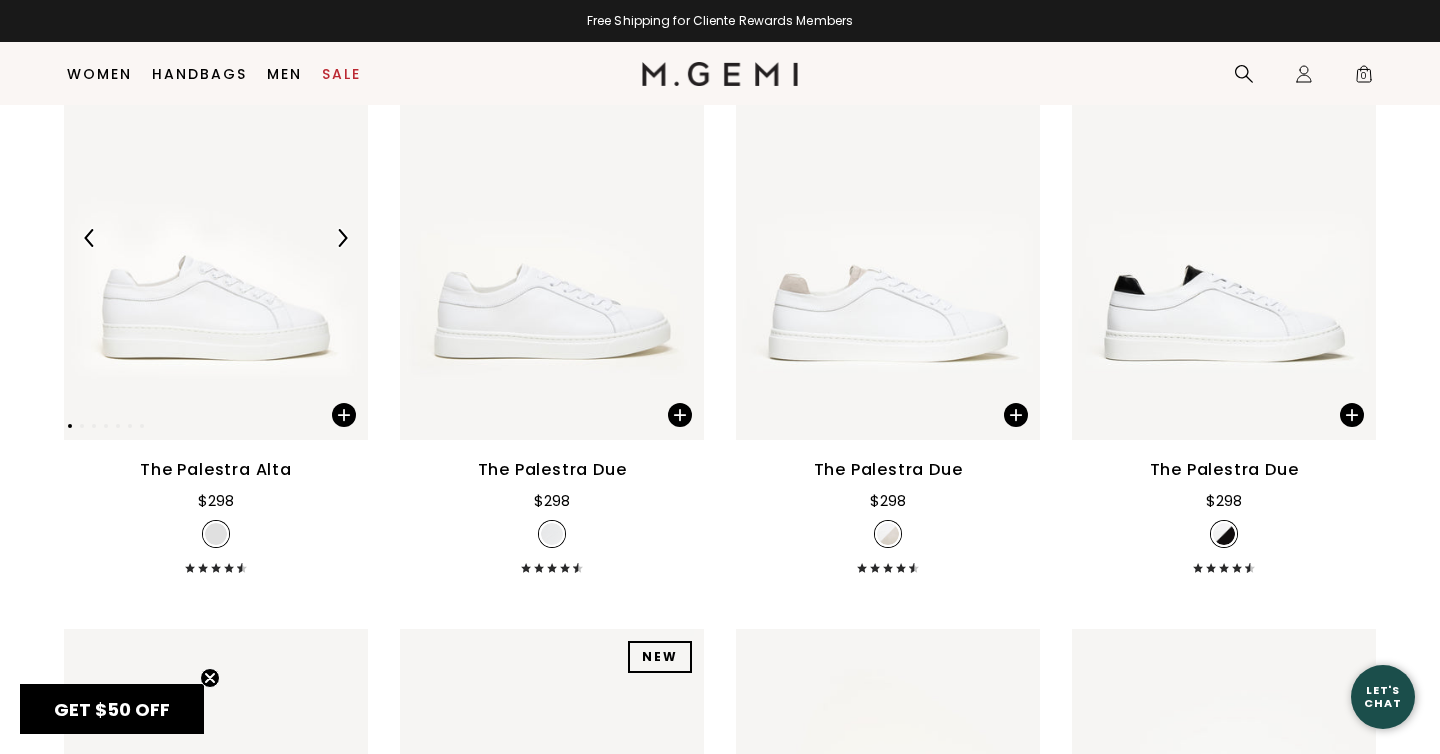 click at bounding box center [216, 237] 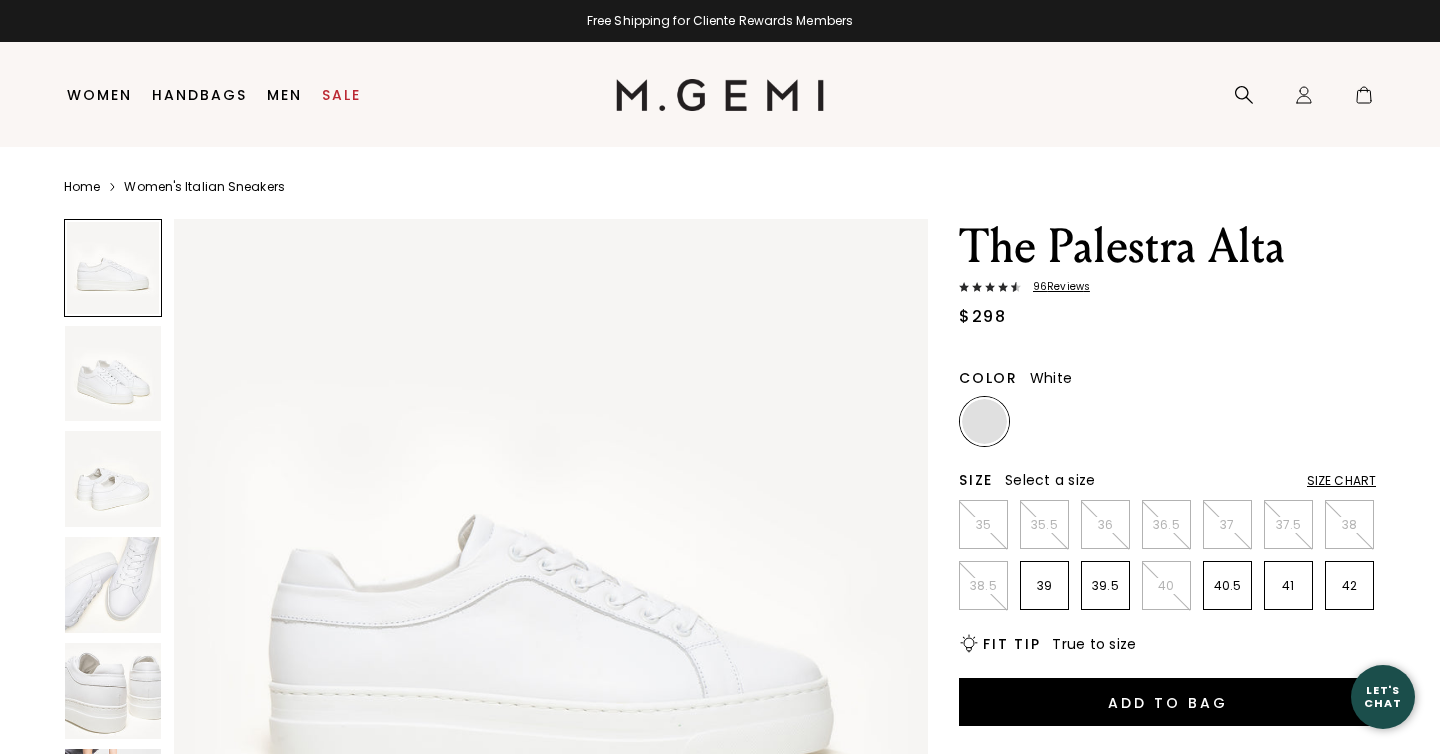 scroll, scrollTop: 0, scrollLeft: 0, axis: both 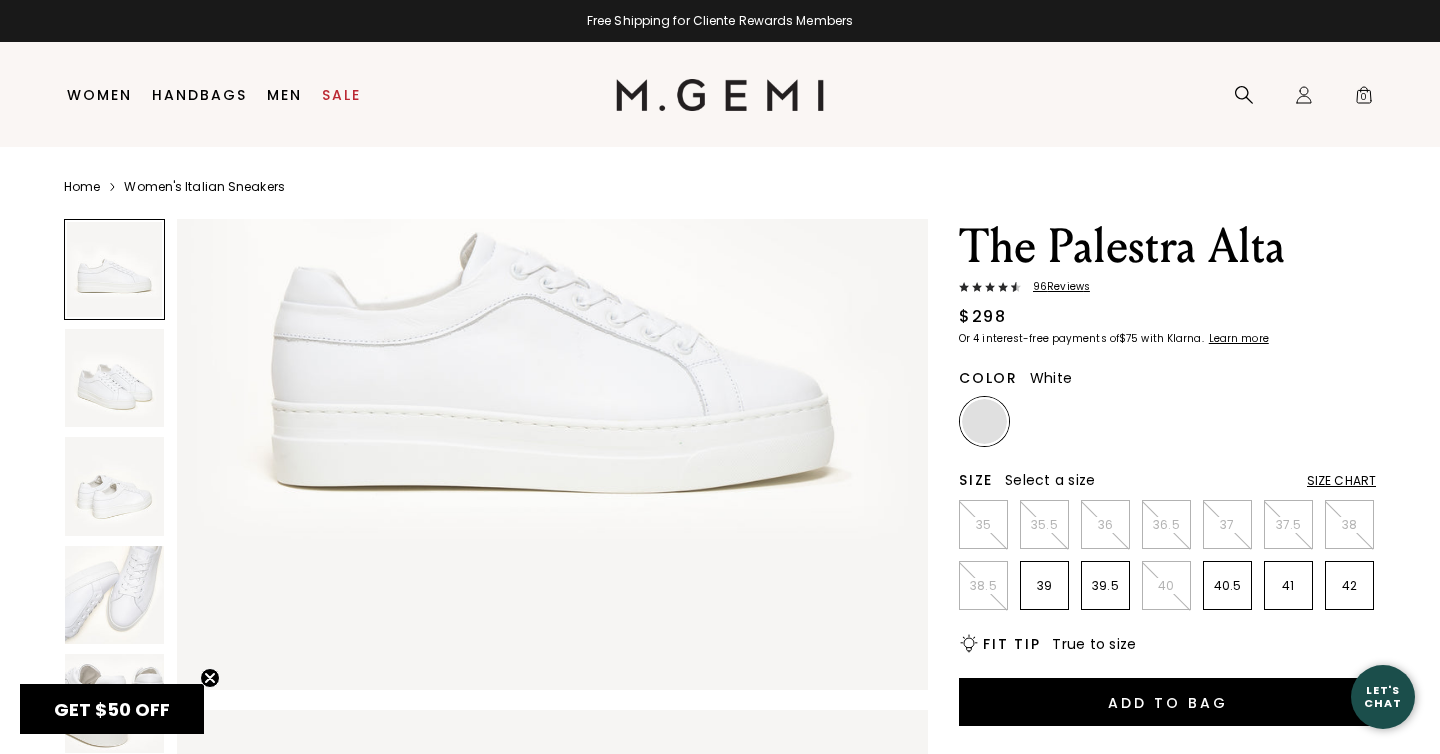 click at bounding box center [114, 378] 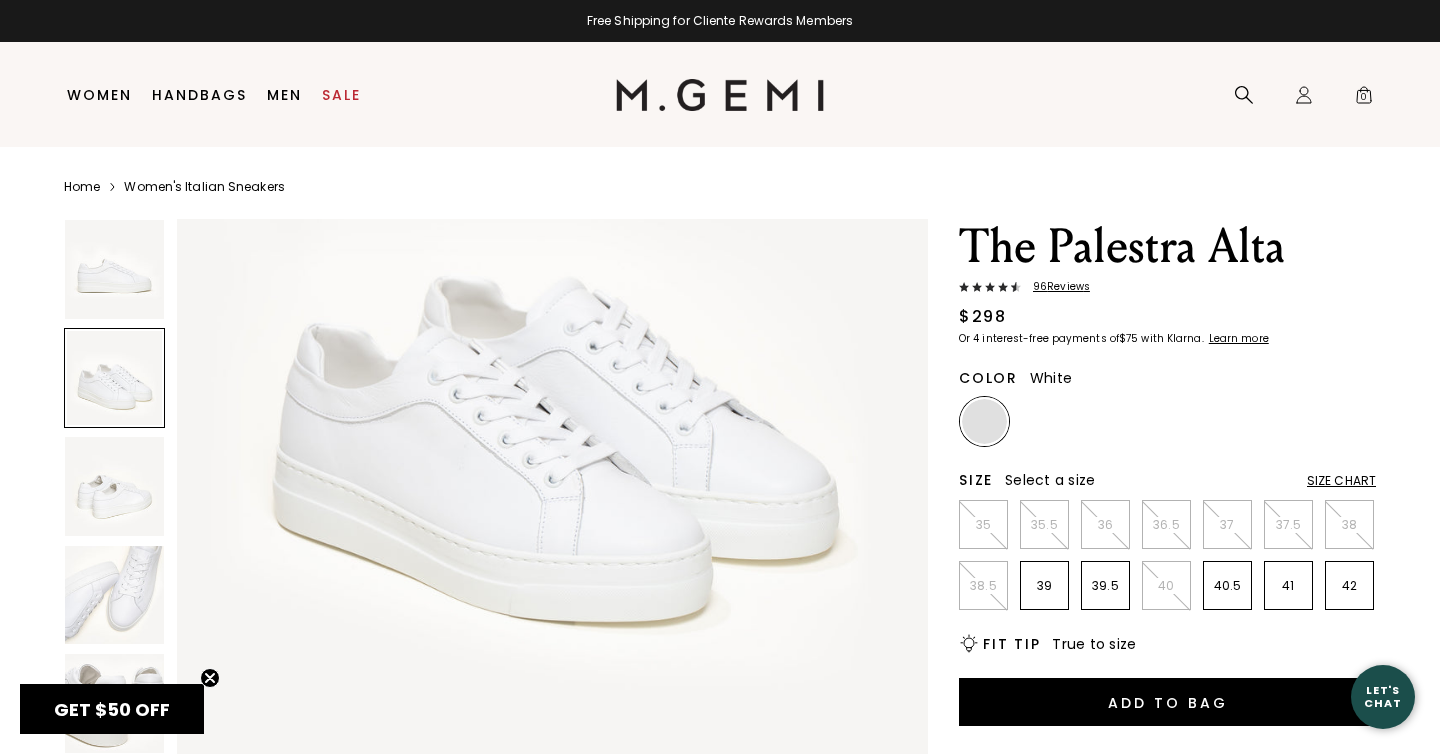 scroll, scrollTop: 987, scrollLeft: 0, axis: vertical 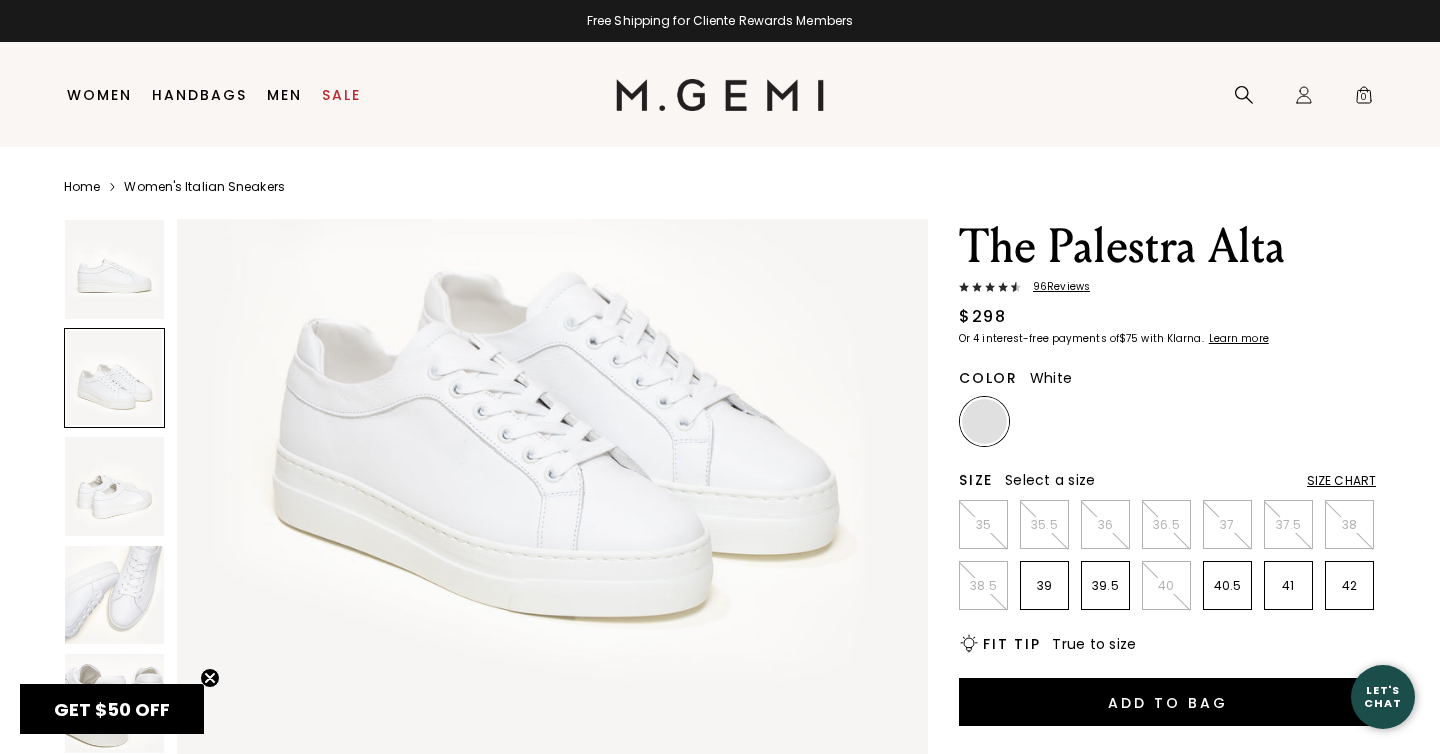 click at bounding box center [114, 486] 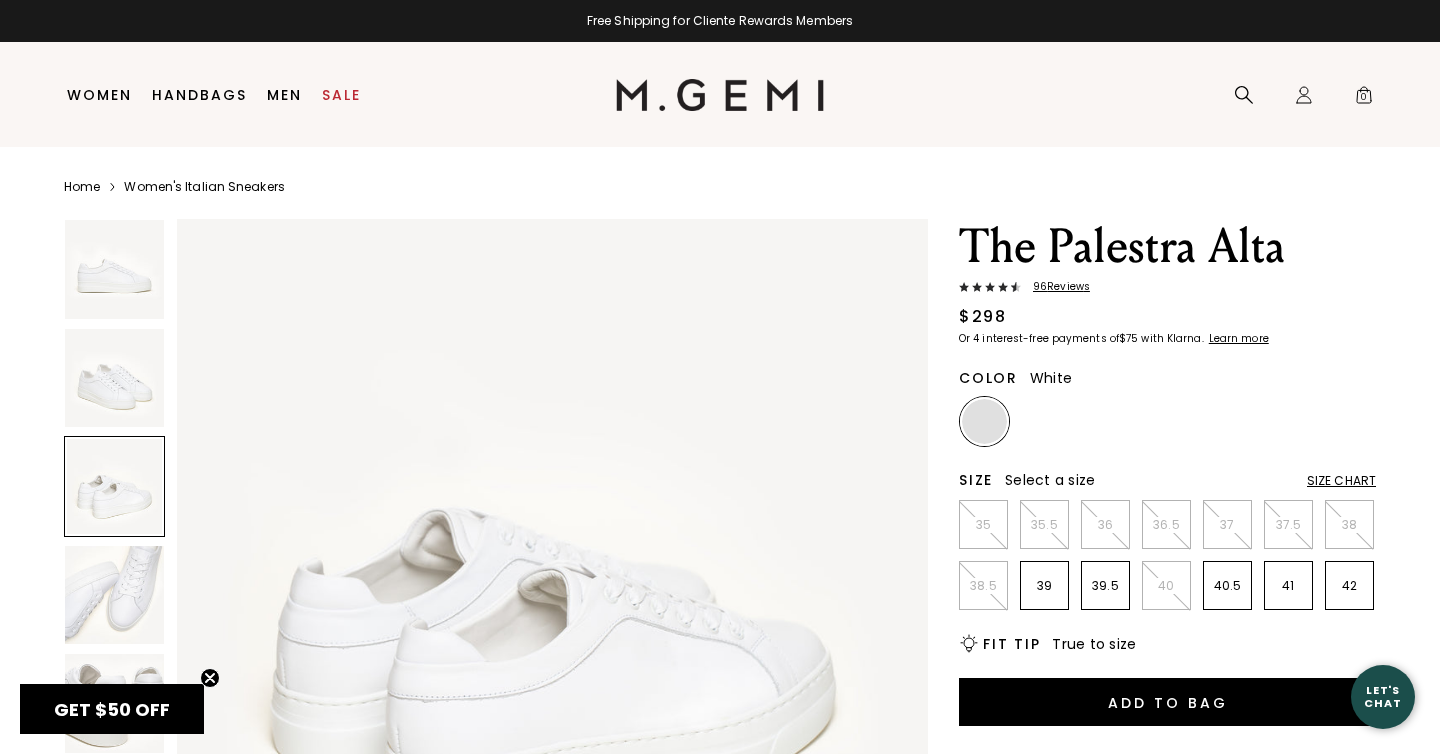 click at bounding box center (114, 595) 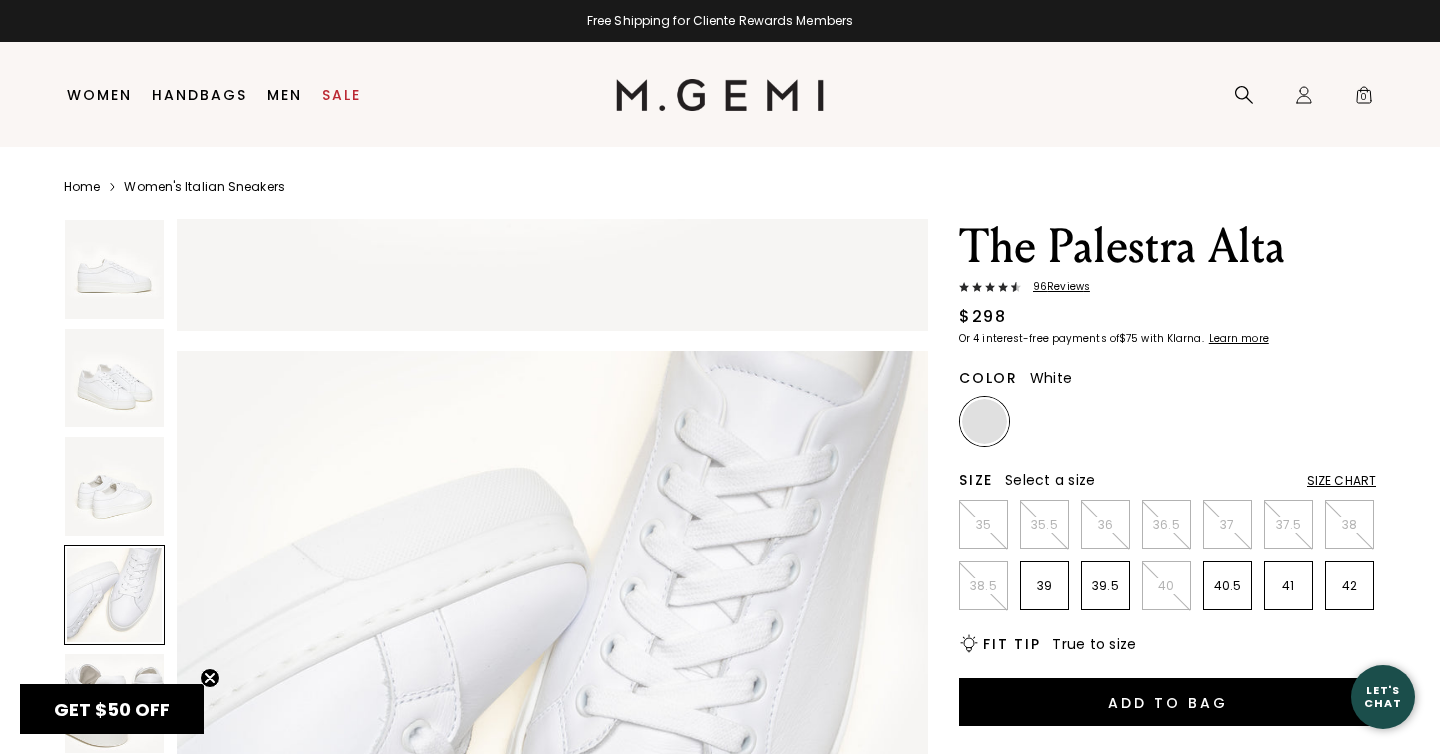 scroll, scrollTop: 2315, scrollLeft: 0, axis: vertical 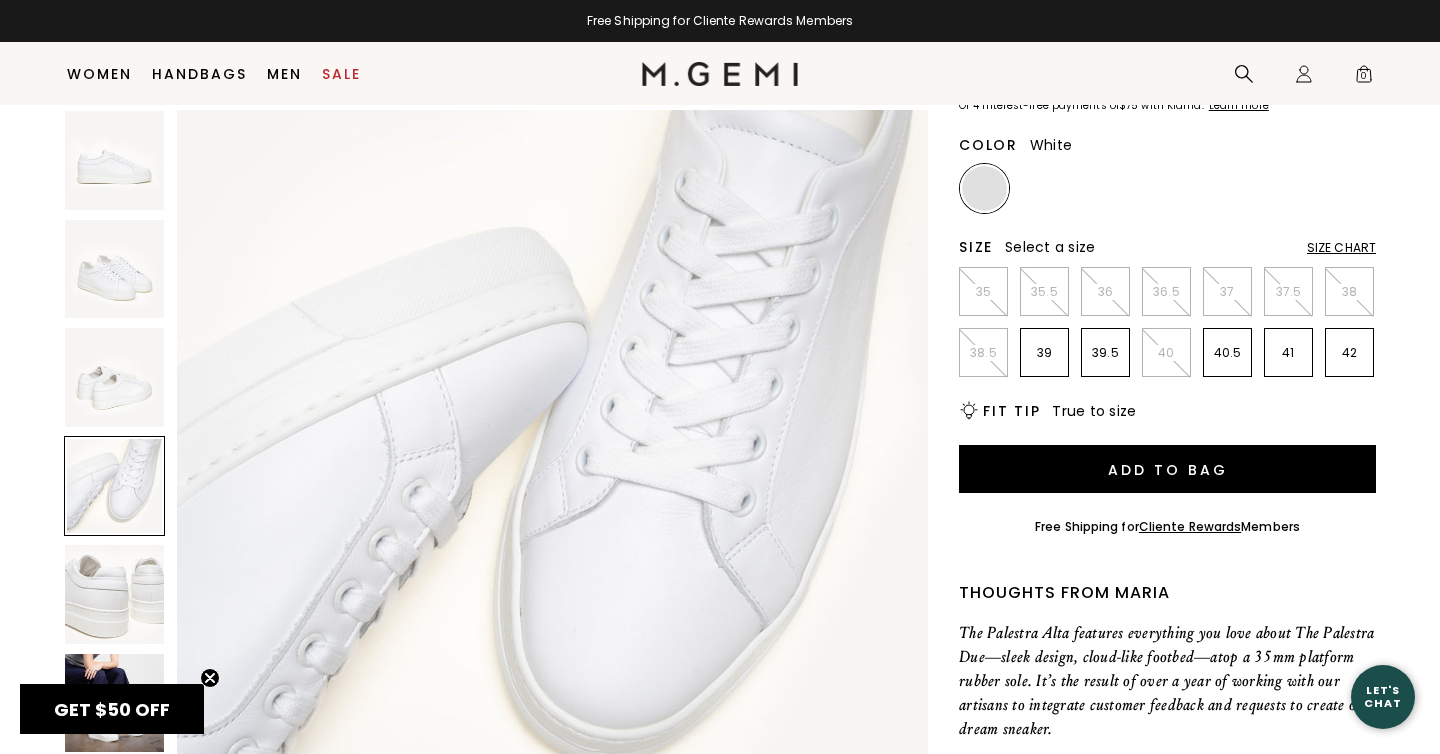 click at bounding box center (114, 377) 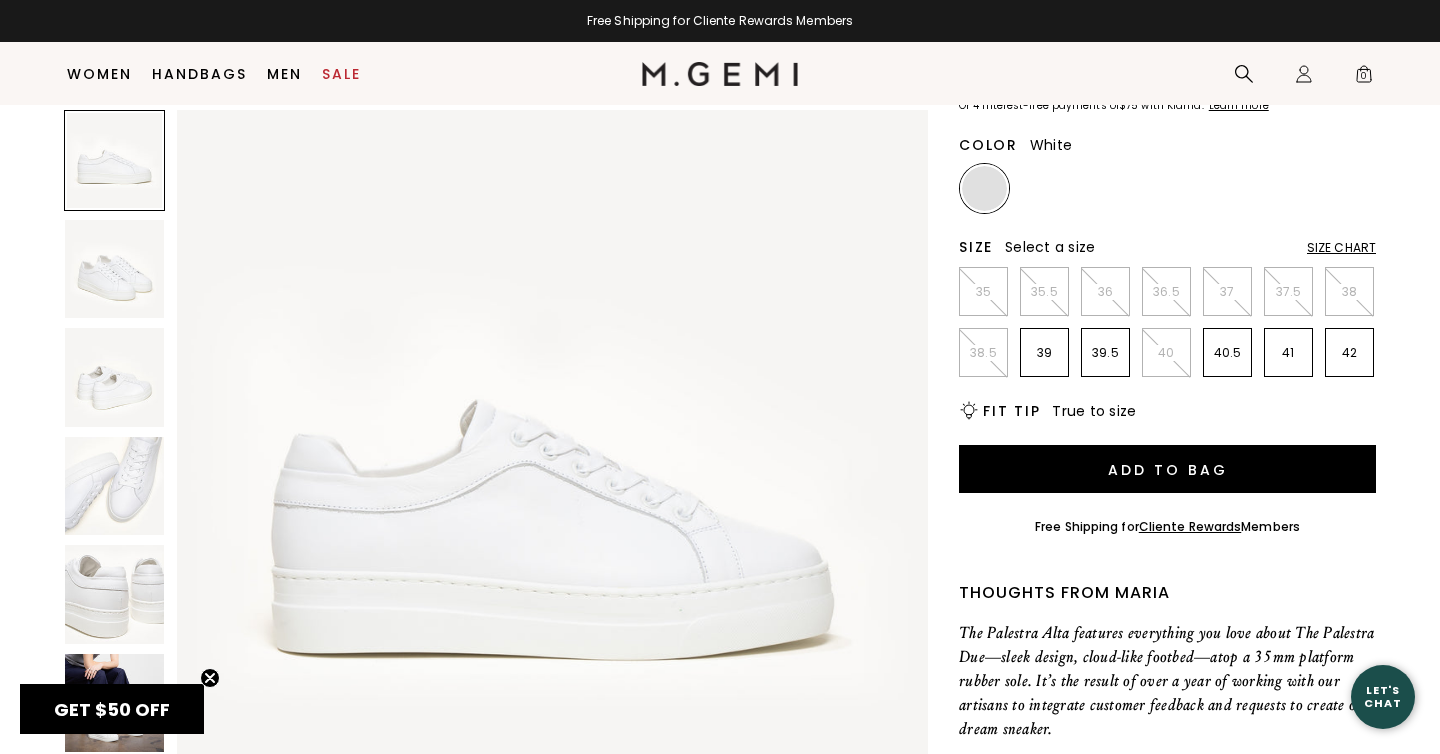 scroll, scrollTop: 0, scrollLeft: 0, axis: both 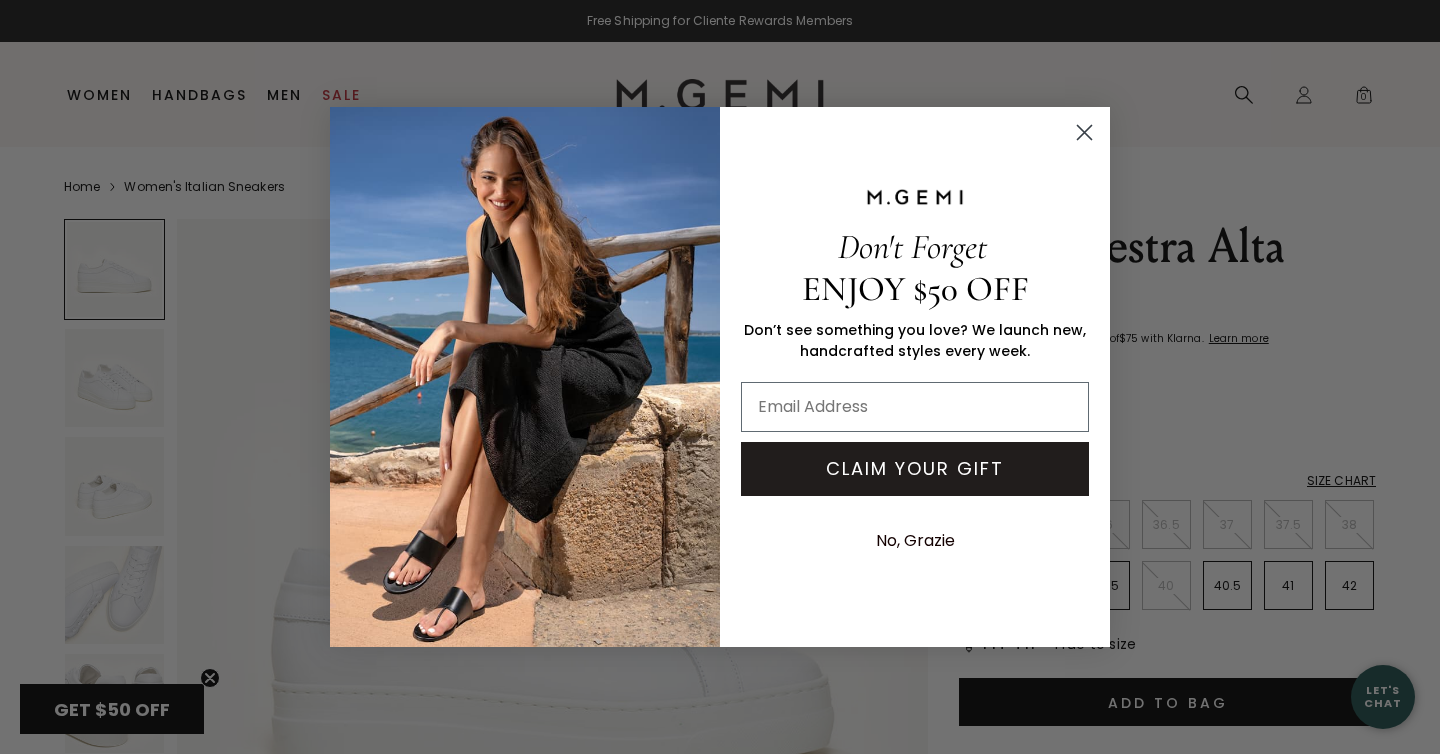 click 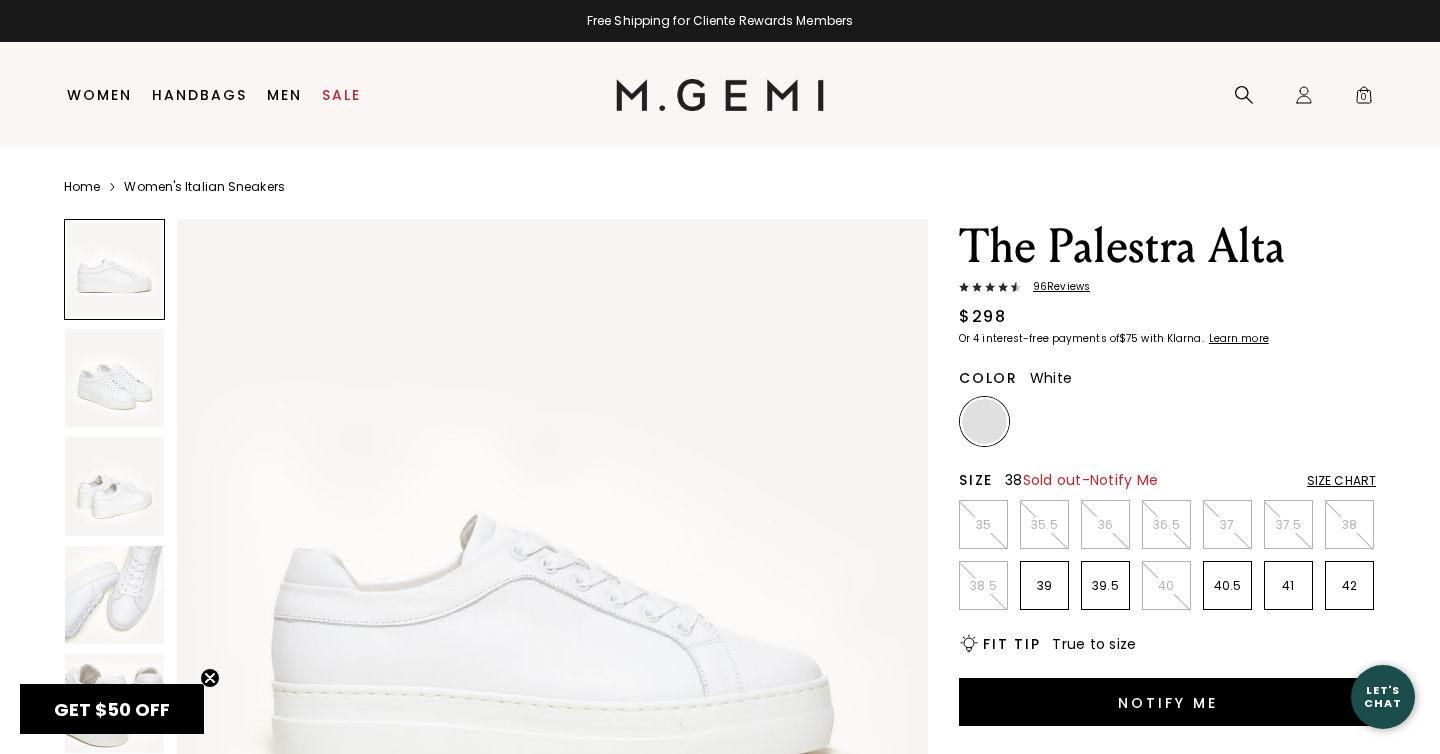 click on "38" at bounding box center [1349, 525] 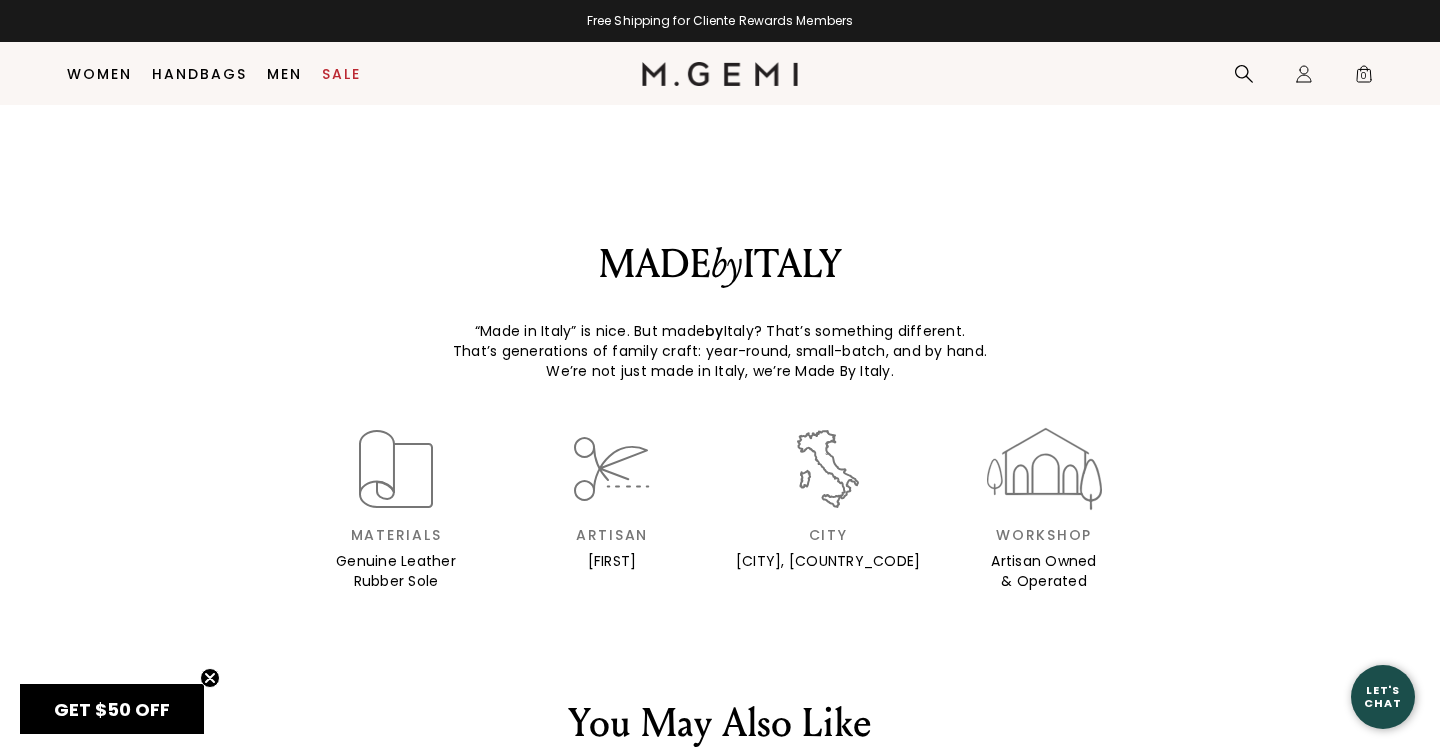 scroll, scrollTop: 2292, scrollLeft: 0, axis: vertical 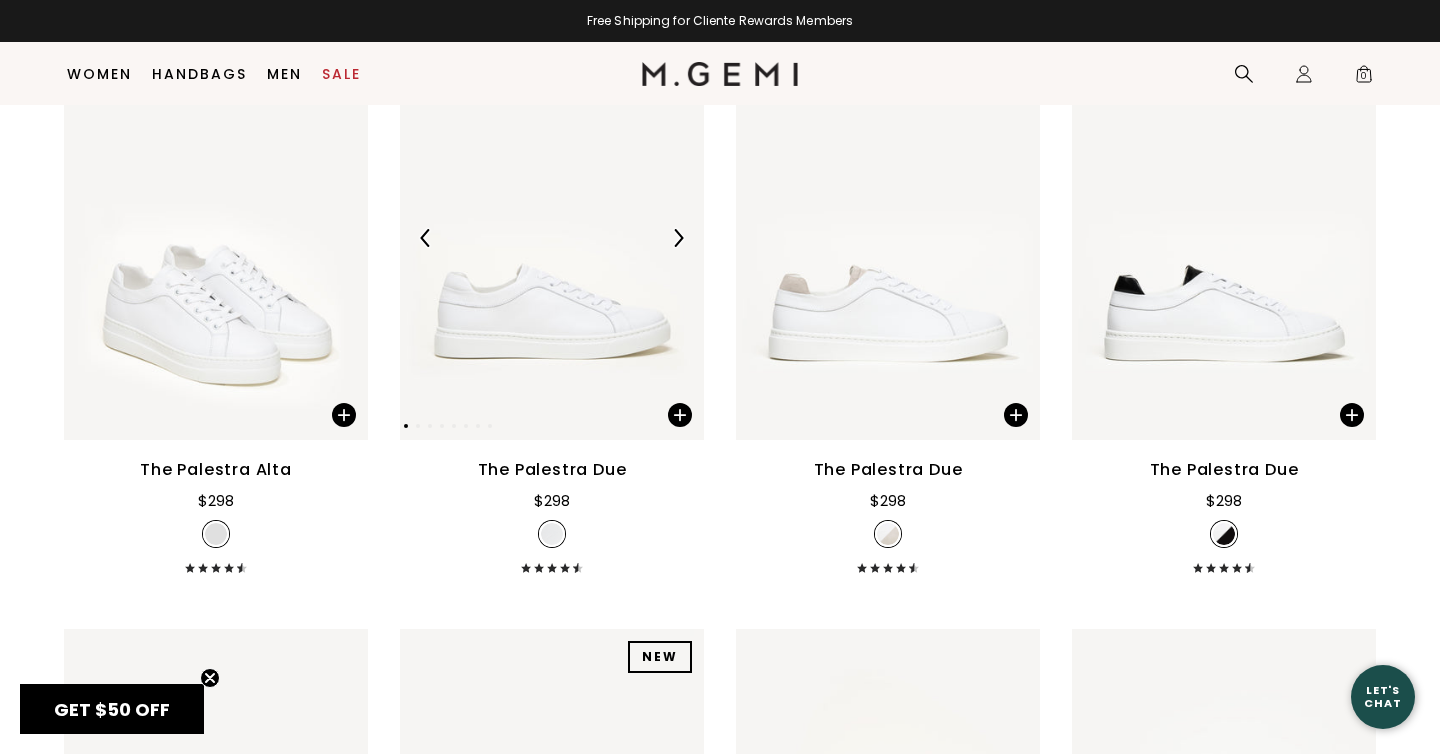 click at bounding box center (552, 237) 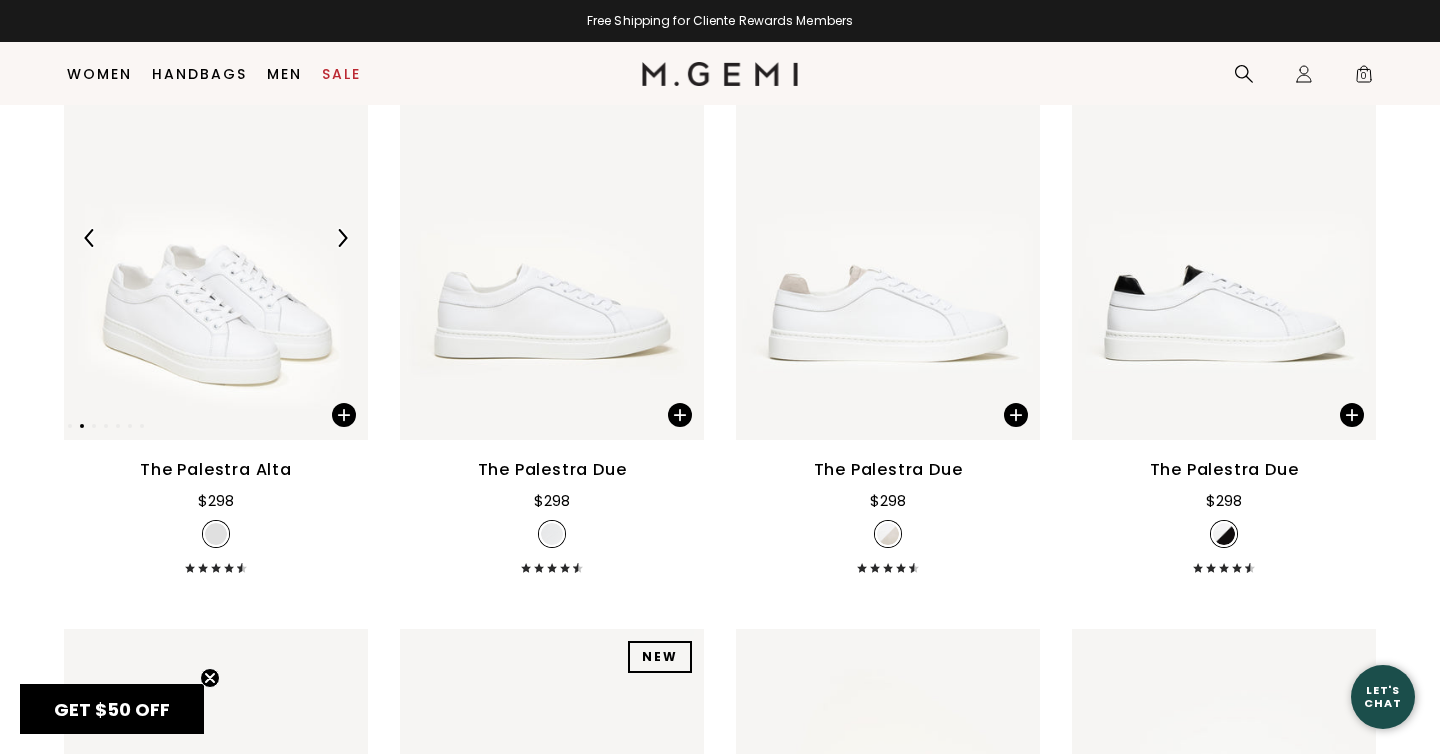 click at bounding box center (216, 237) 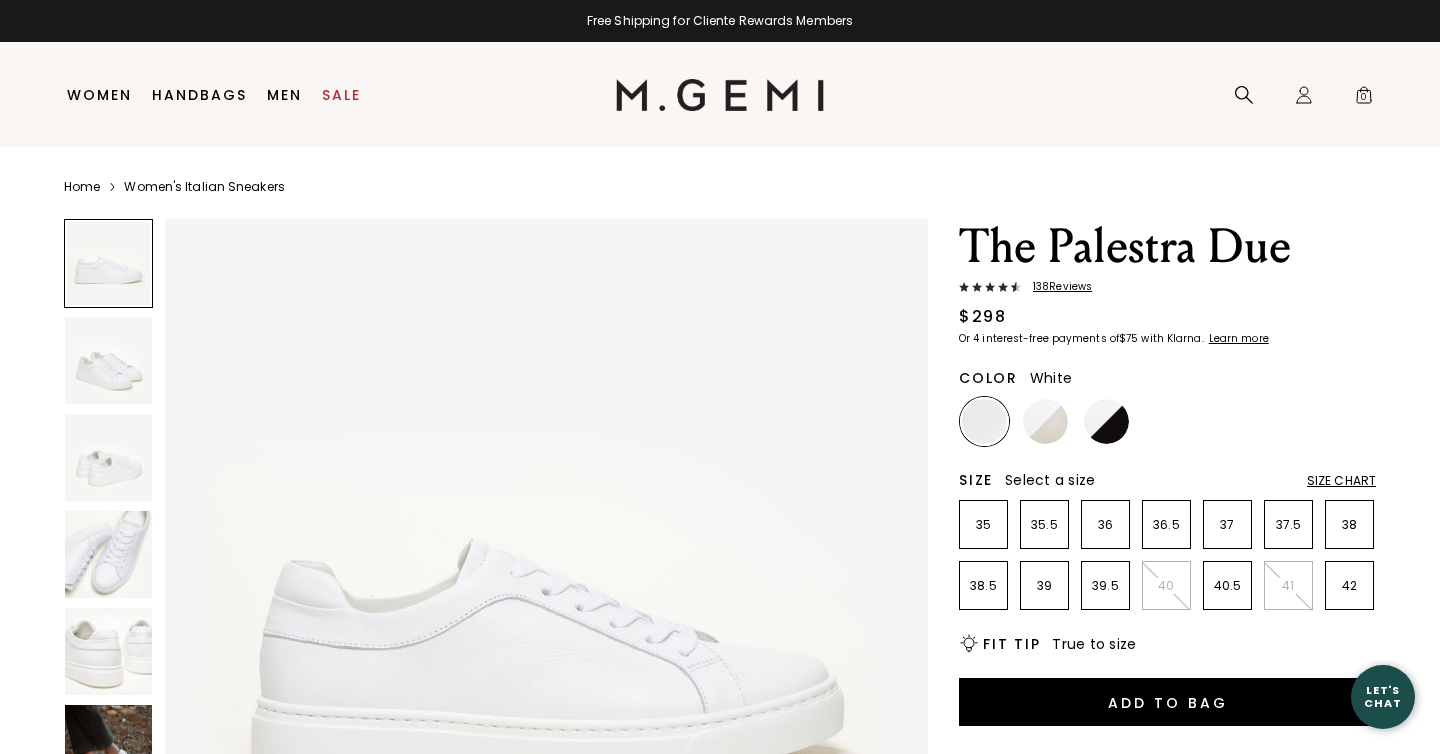scroll, scrollTop: 0, scrollLeft: 0, axis: both 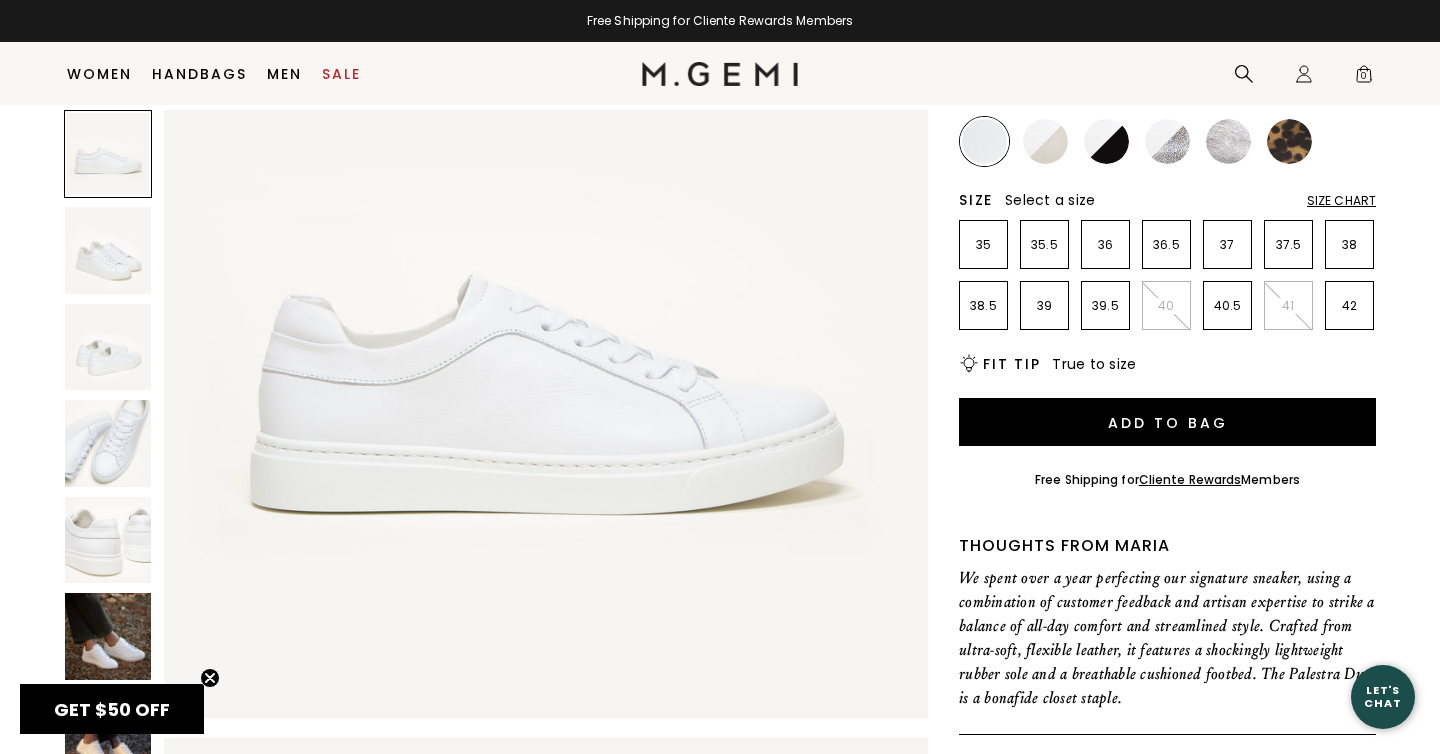 click at bounding box center (108, 636) 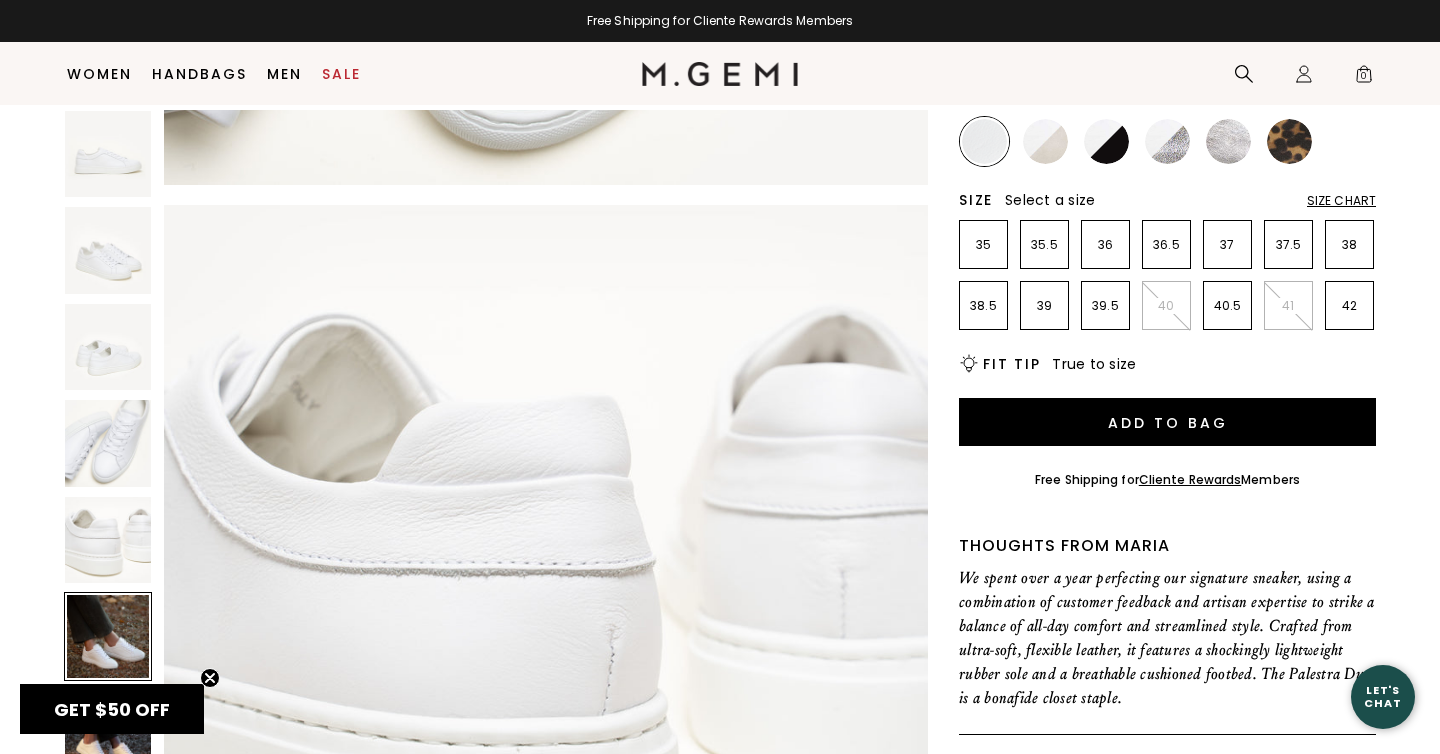 scroll, scrollTop: 3918, scrollLeft: 0, axis: vertical 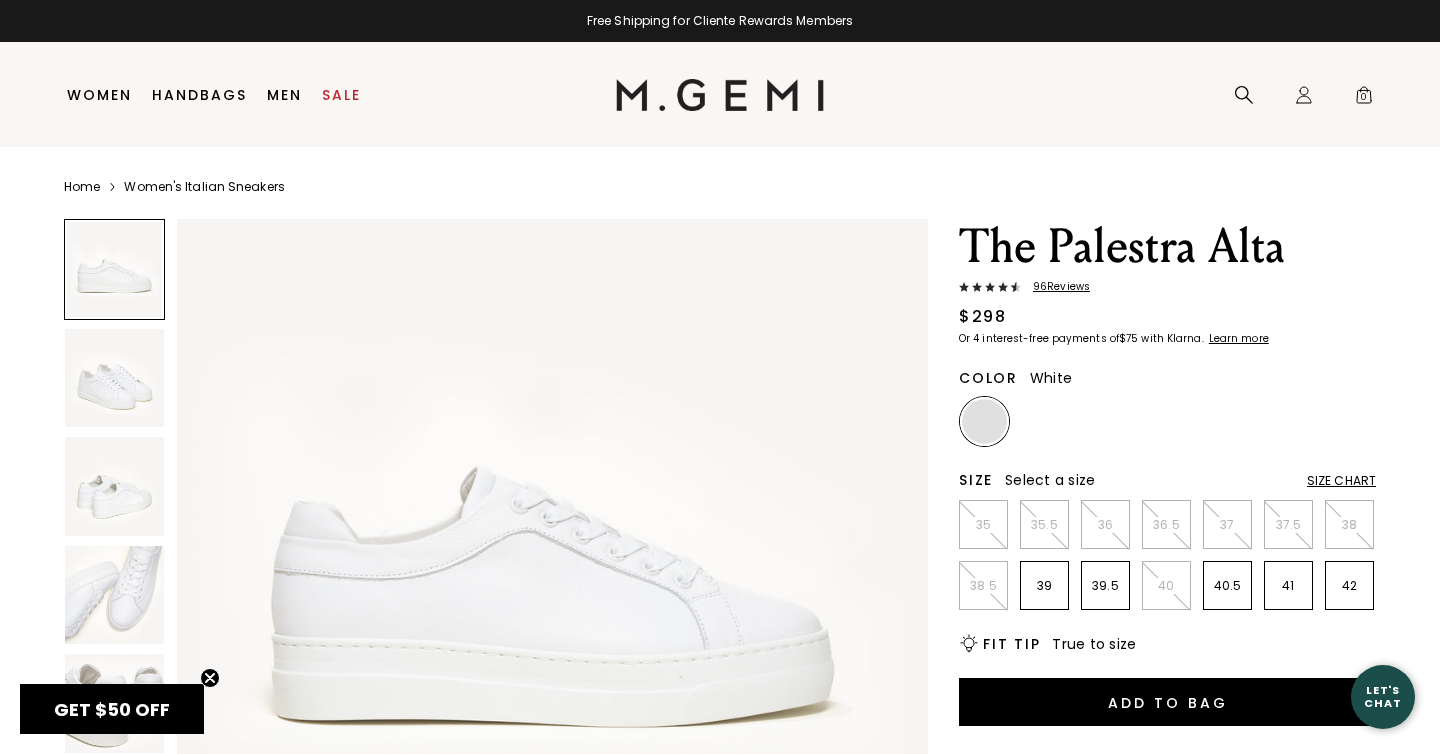 click on "96  Review s" at bounding box center (1055, 287) 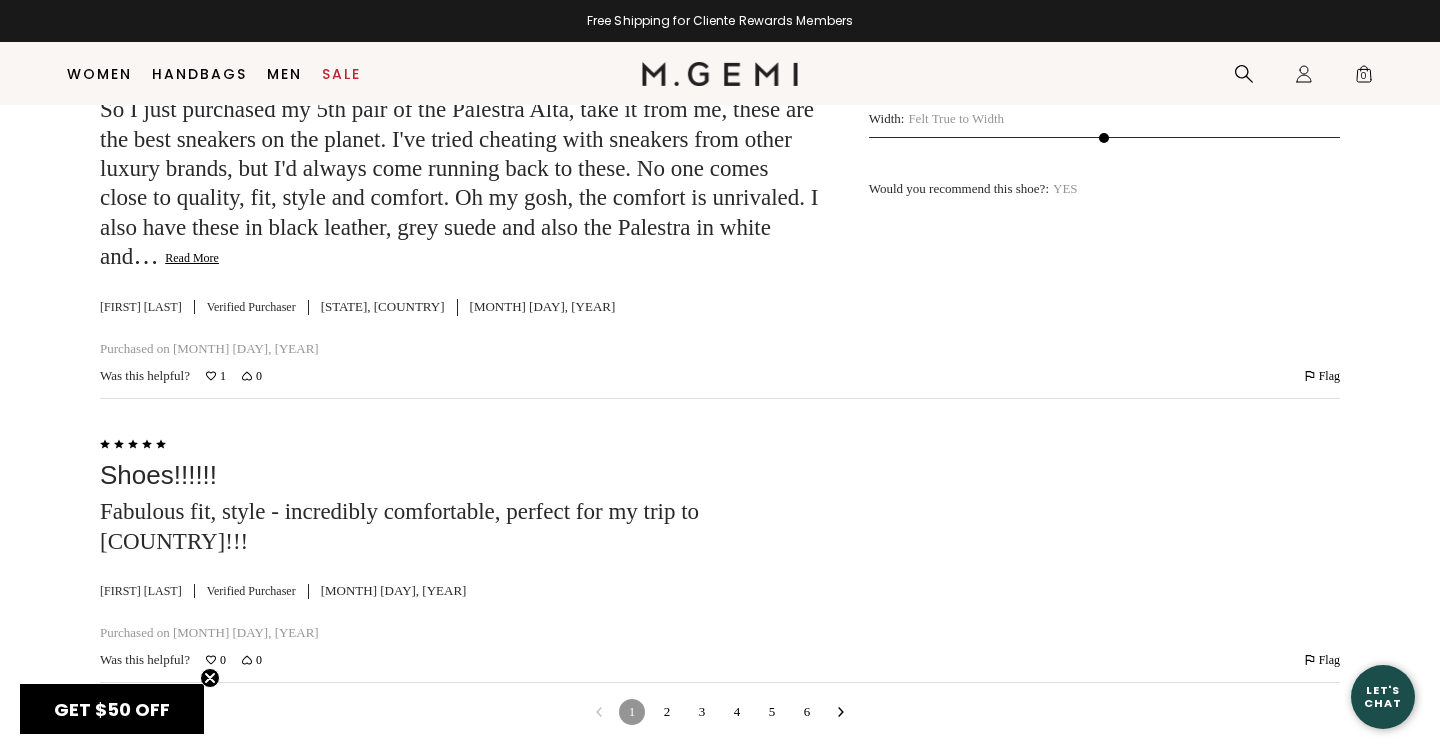 scroll, scrollTop: 6448, scrollLeft: 0, axis: vertical 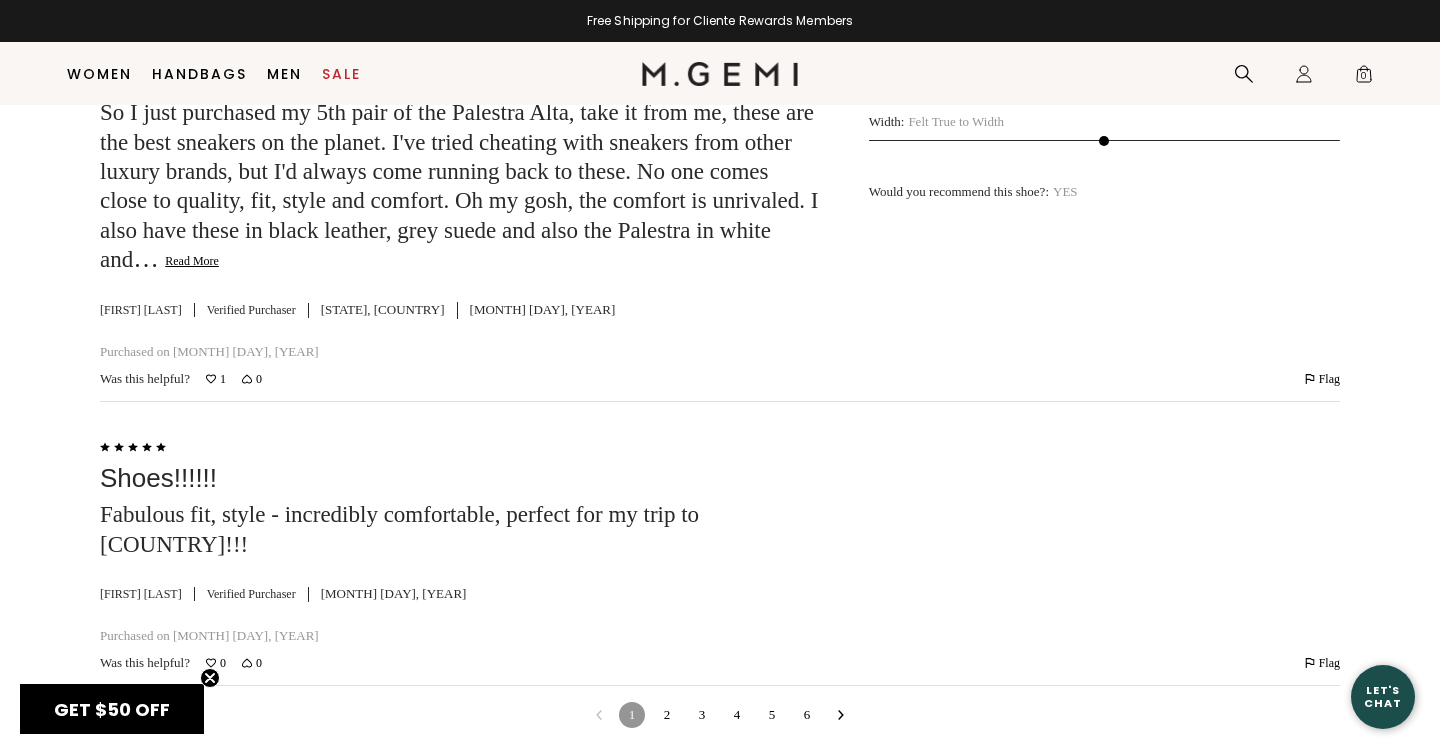 click on "Read More" 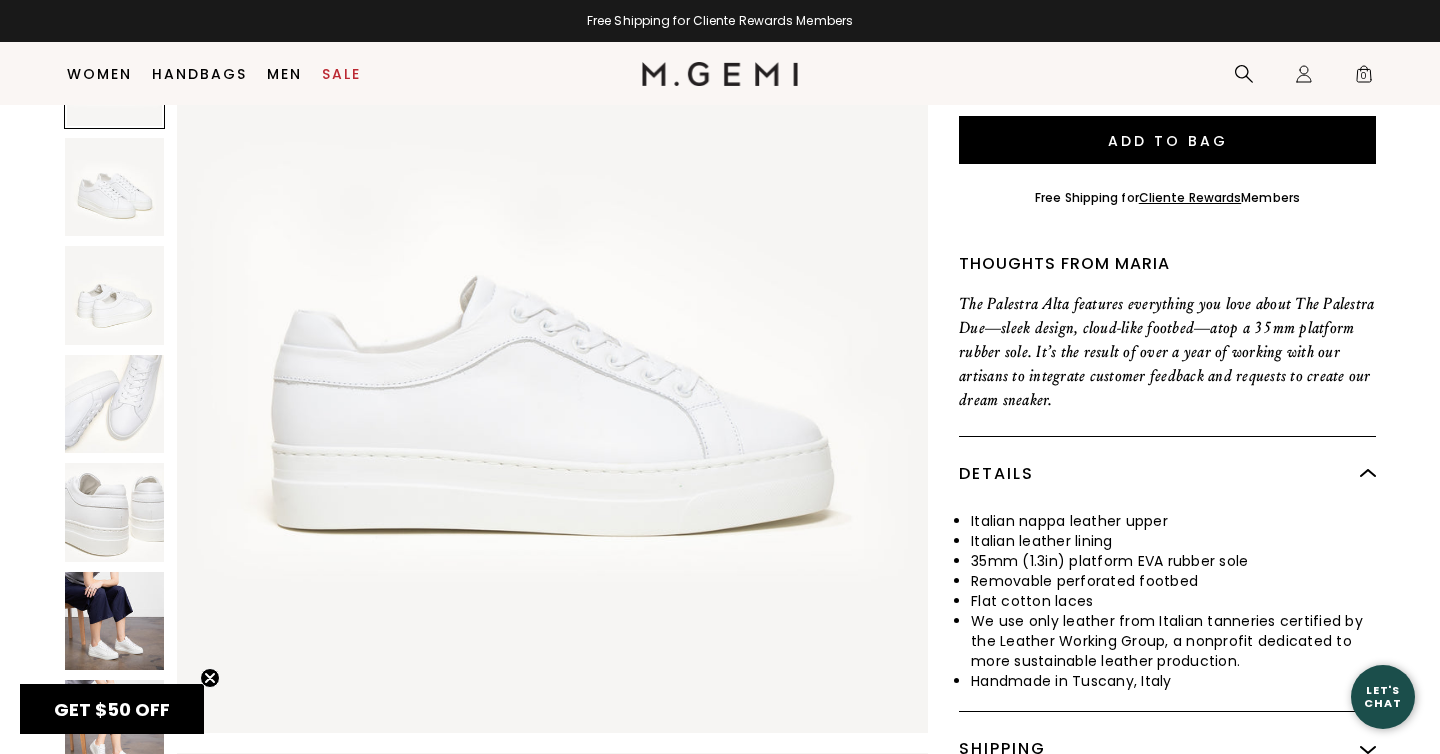 scroll, scrollTop: 0, scrollLeft: 0, axis: both 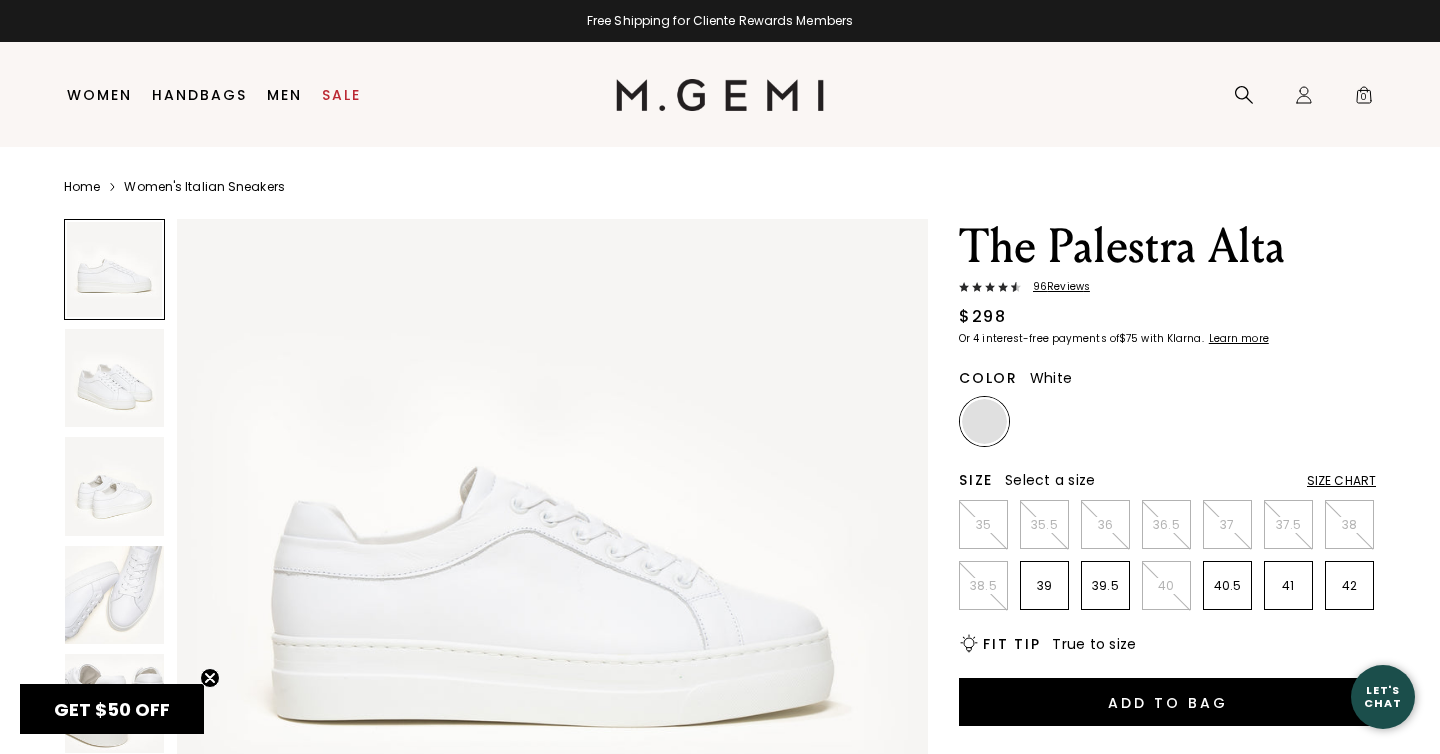 click at bounding box center (114, 378) 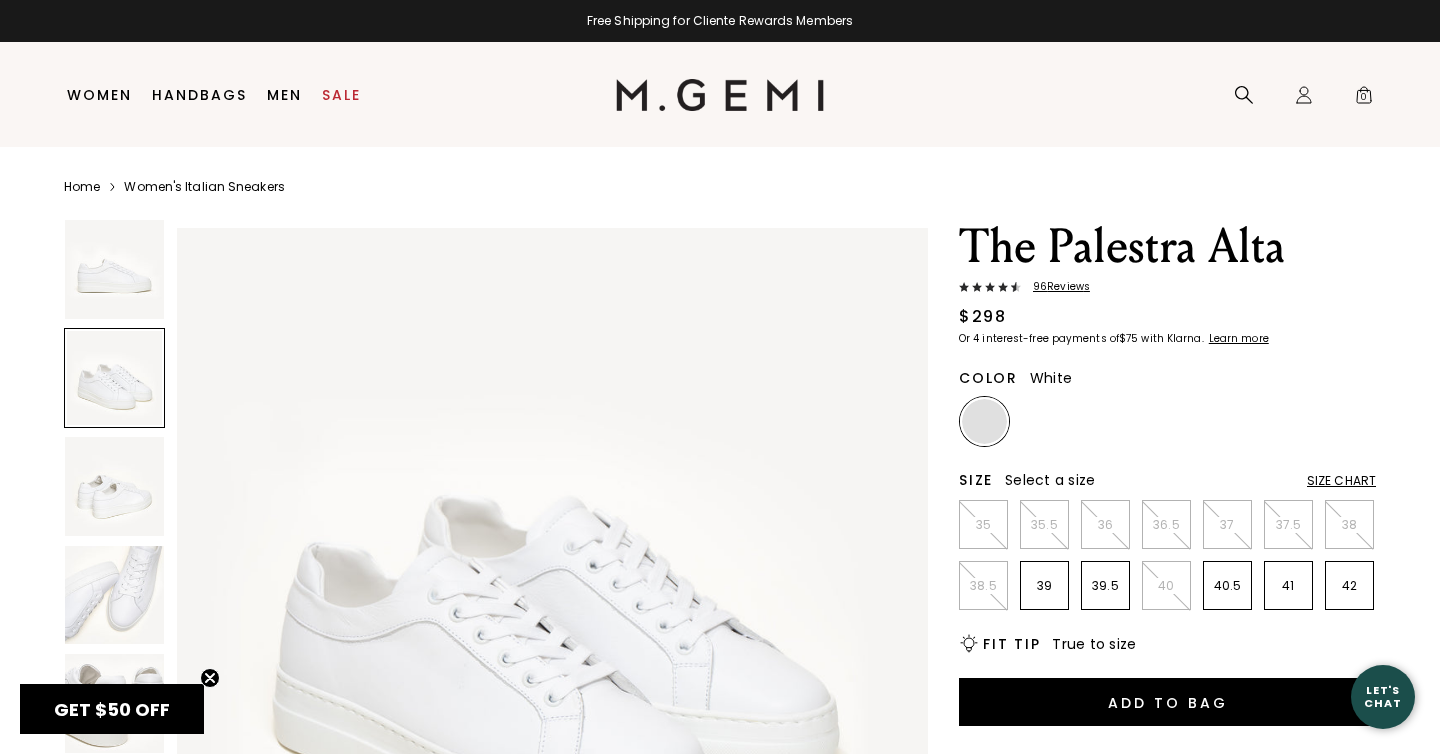 scroll, scrollTop: 772, scrollLeft: 0, axis: vertical 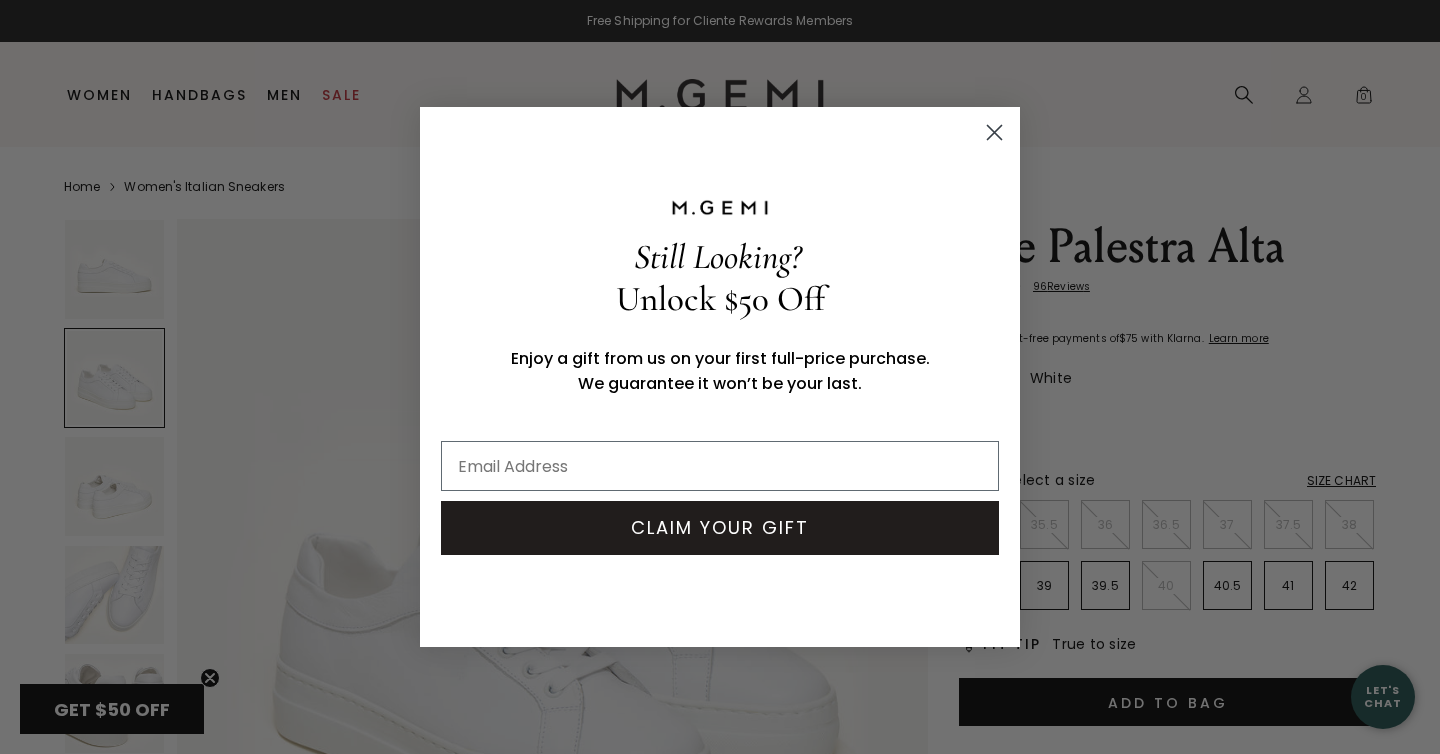 click 